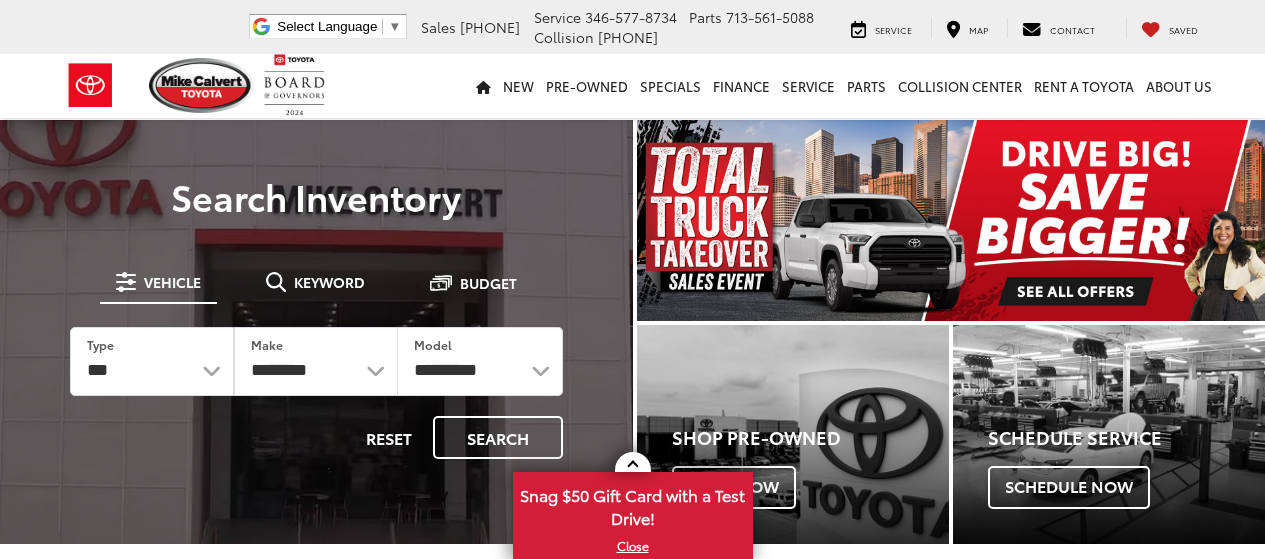 scroll, scrollTop: 0, scrollLeft: 0, axis: both 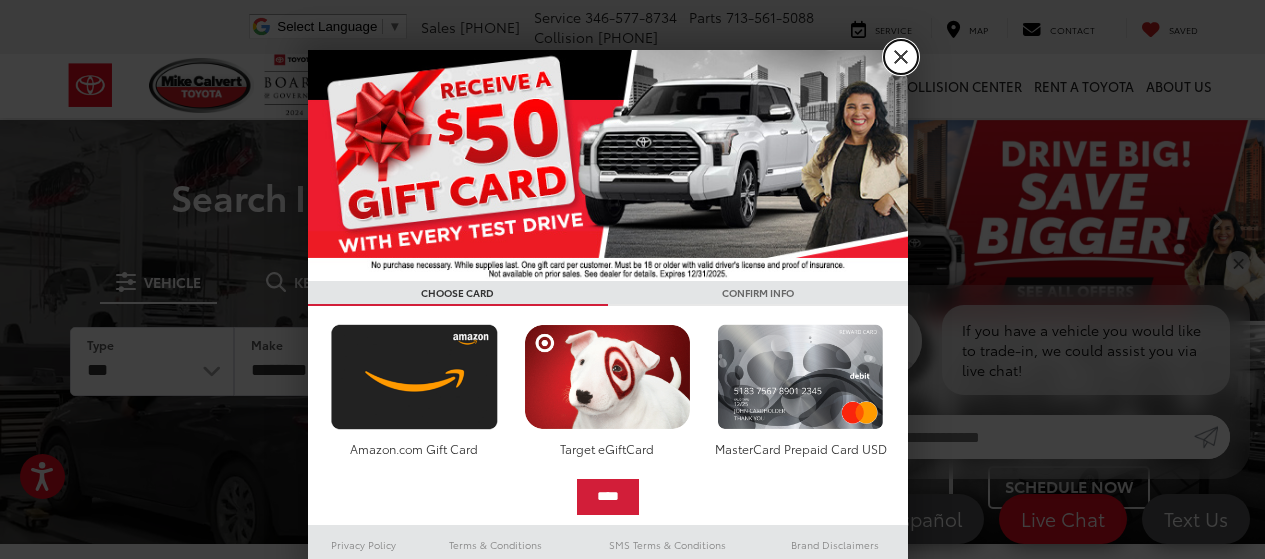 click on "X" at bounding box center [901, 57] 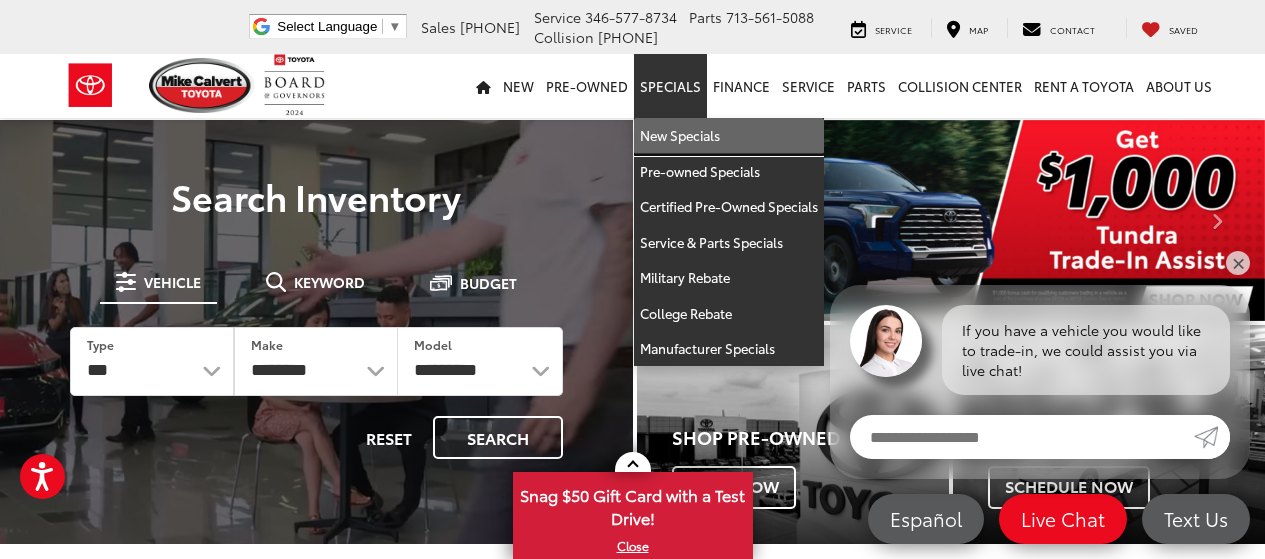 click on "New Specials" at bounding box center (729, 136) 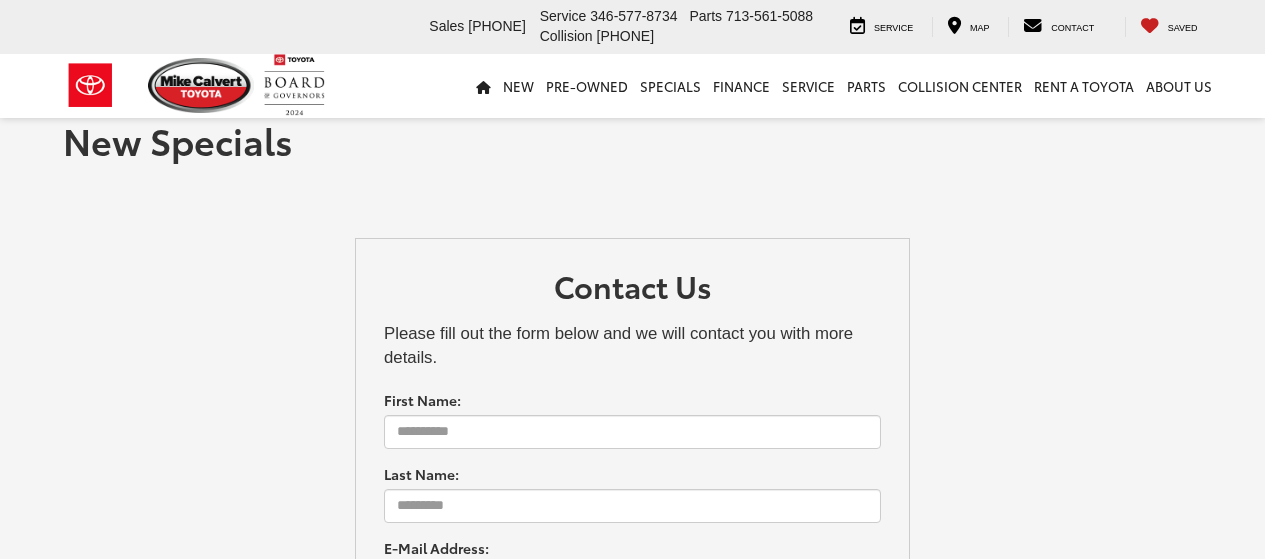 scroll, scrollTop: 0, scrollLeft: 0, axis: both 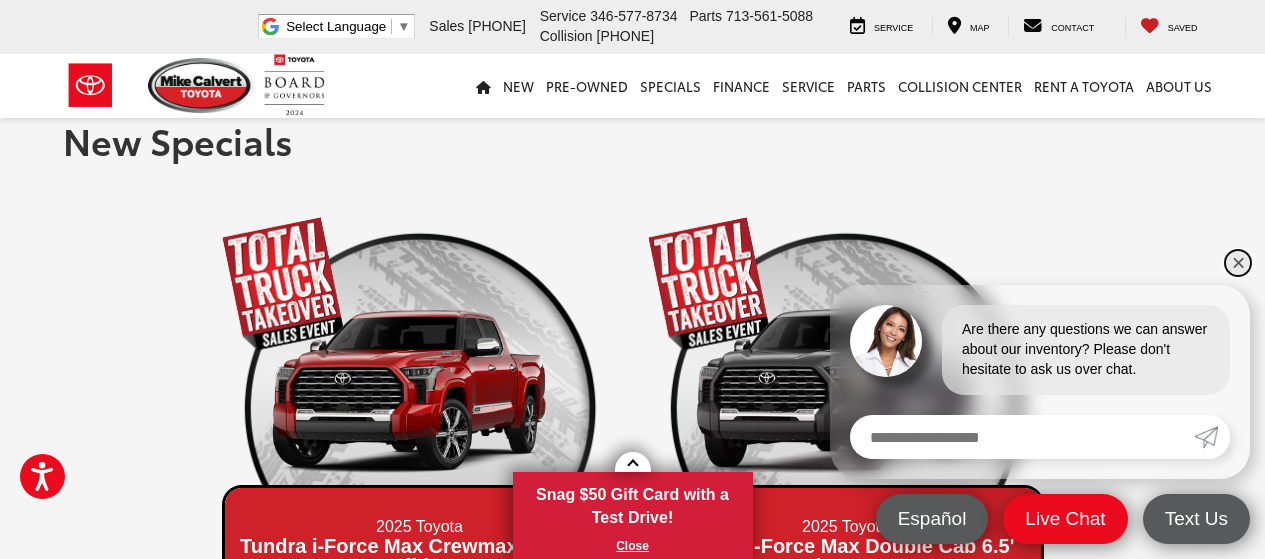 click on "✕" at bounding box center (1238, 263) 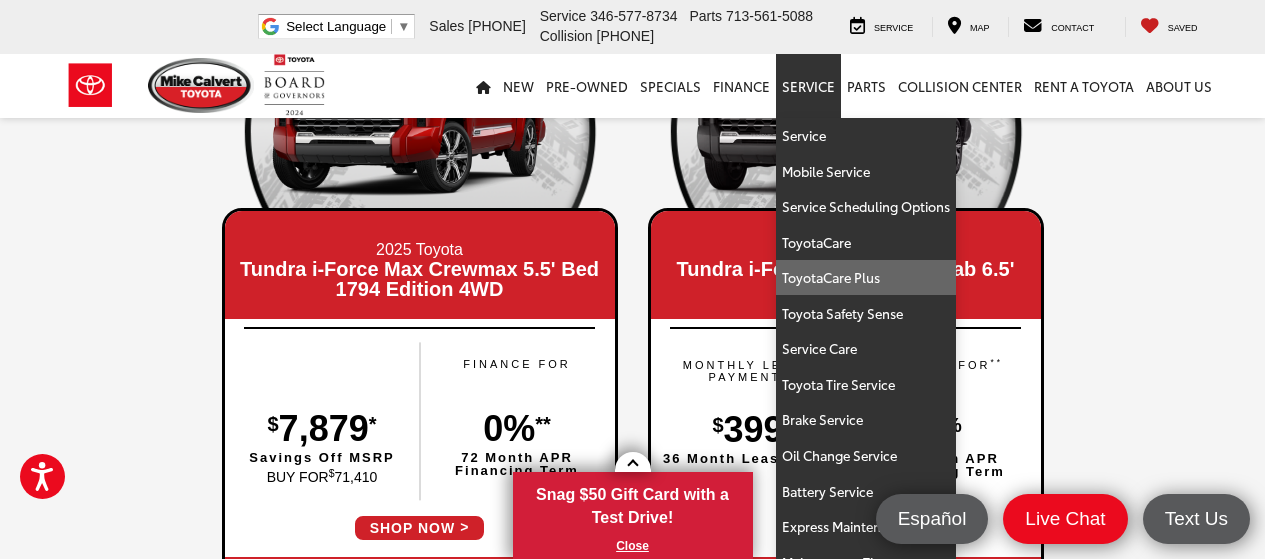 scroll, scrollTop: 300, scrollLeft: 0, axis: vertical 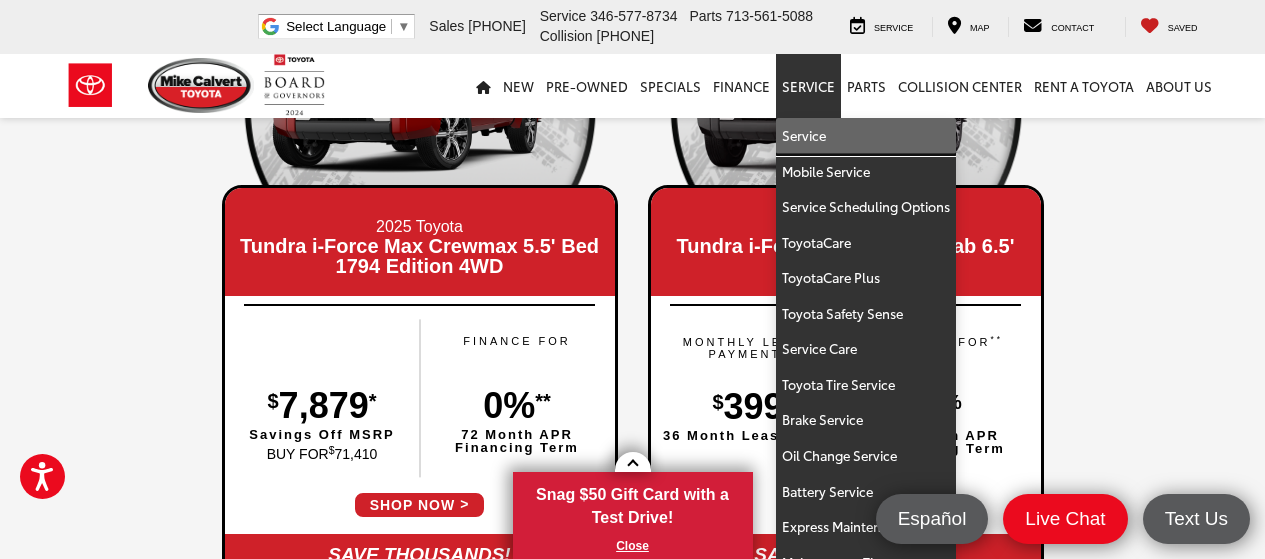 click on "Service" at bounding box center [866, 136] 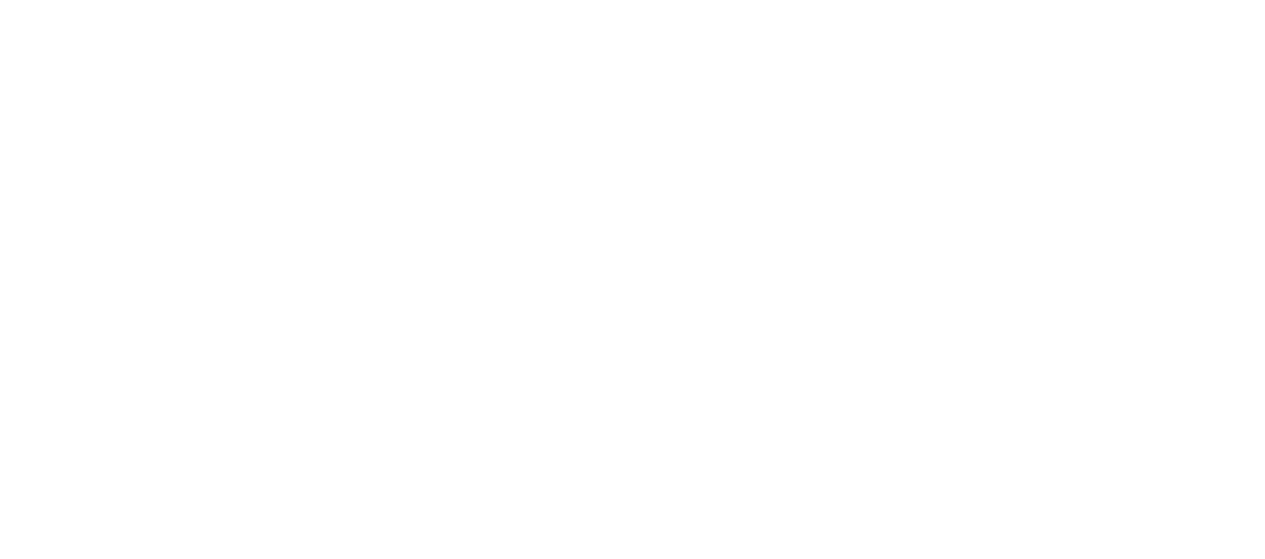 scroll, scrollTop: 0, scrollLeft: 0, axis: both 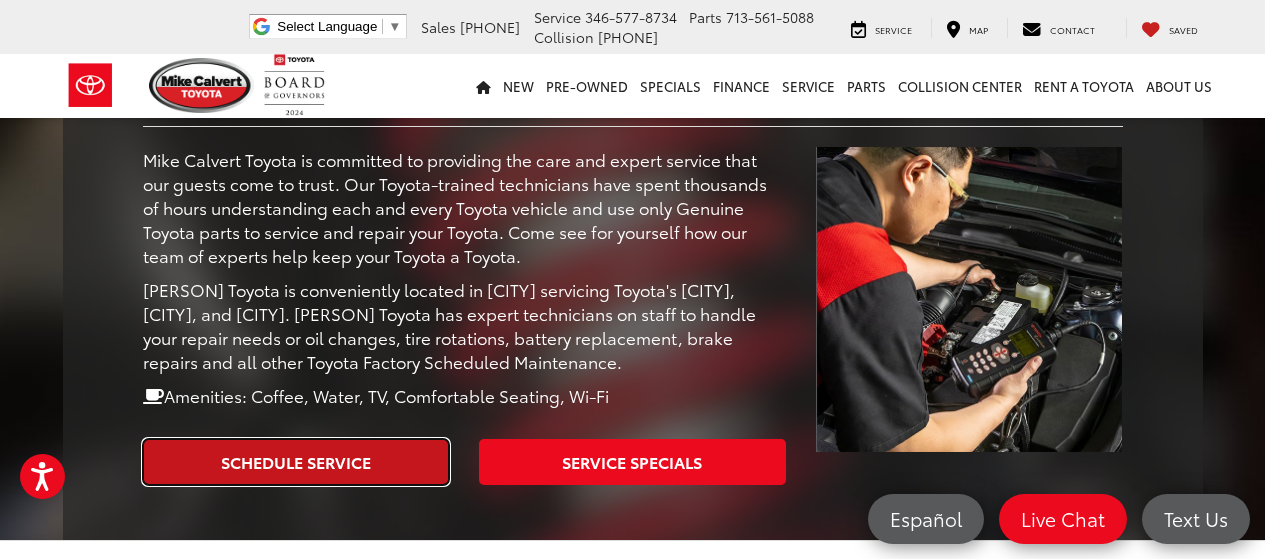 click on "Schedule Service" at bounding box center (296, 461) 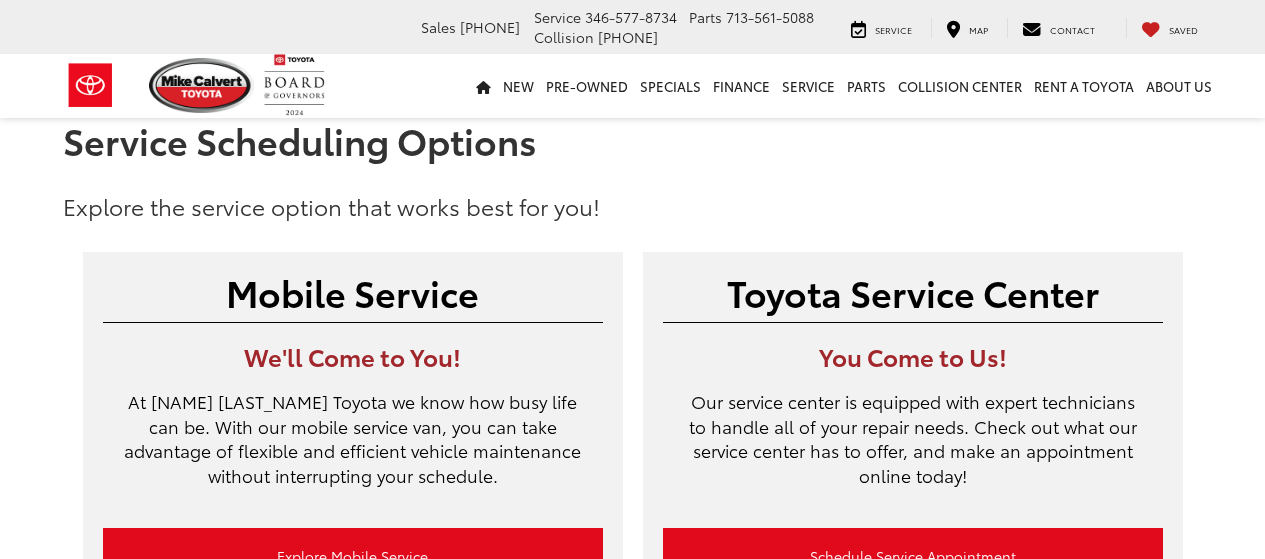 scroll, scrollTop: 0, scrollLeft: 0, axis: both 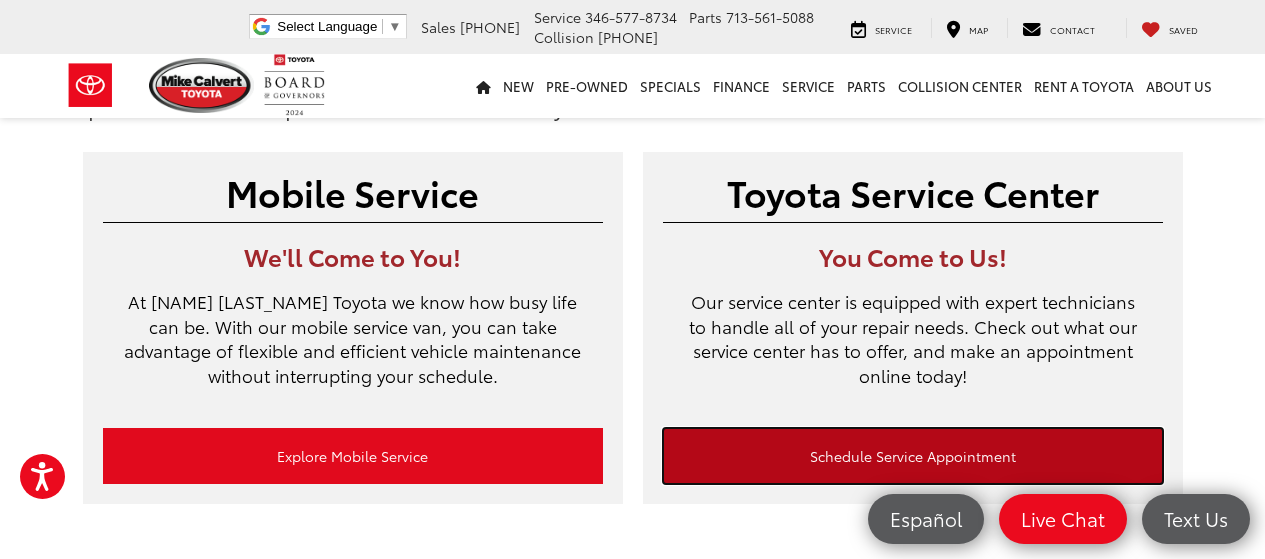 click on "Schedule Service Appointment" at bounding box center [913, 456] 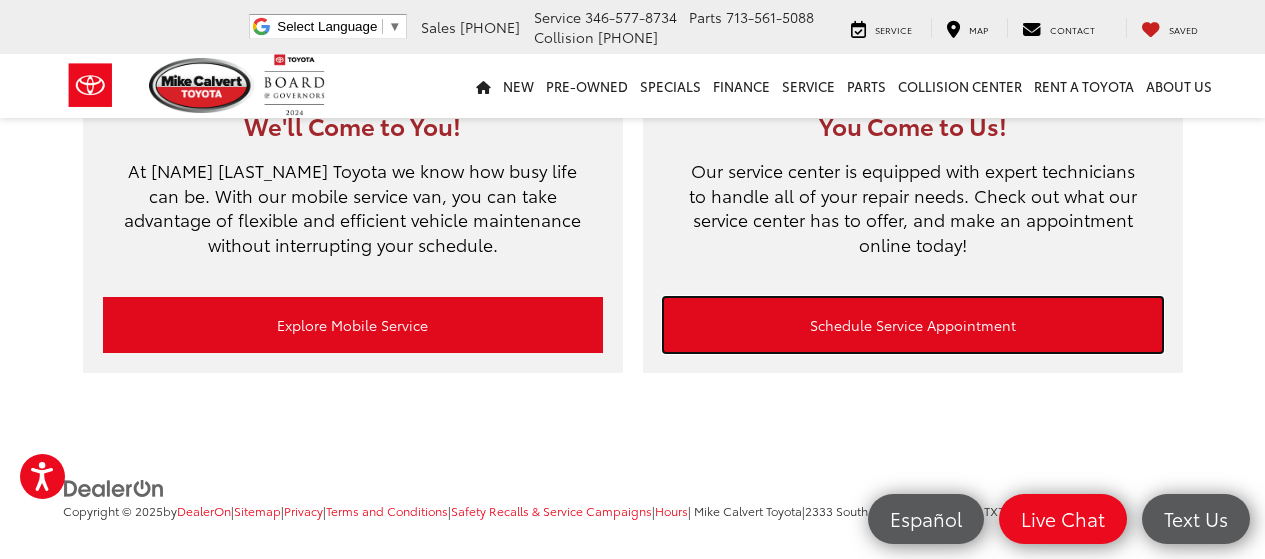 scroll, scrollTop: 272, scrollLeft: 0, axis: vertical 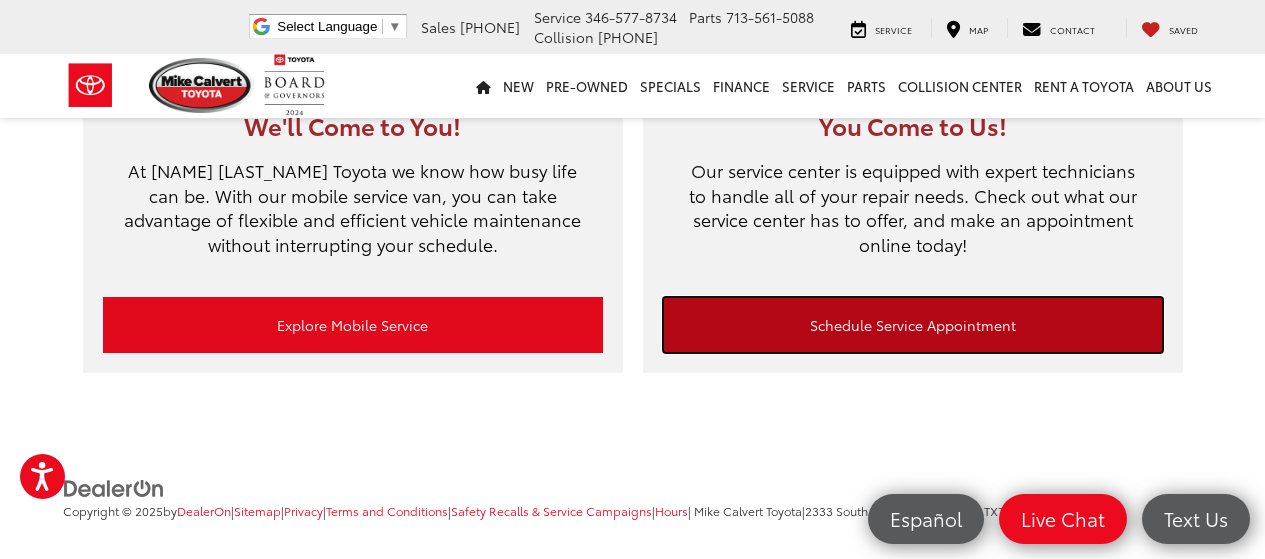 click on "Schedule Service Appointment" at bounding box center [913, 325] 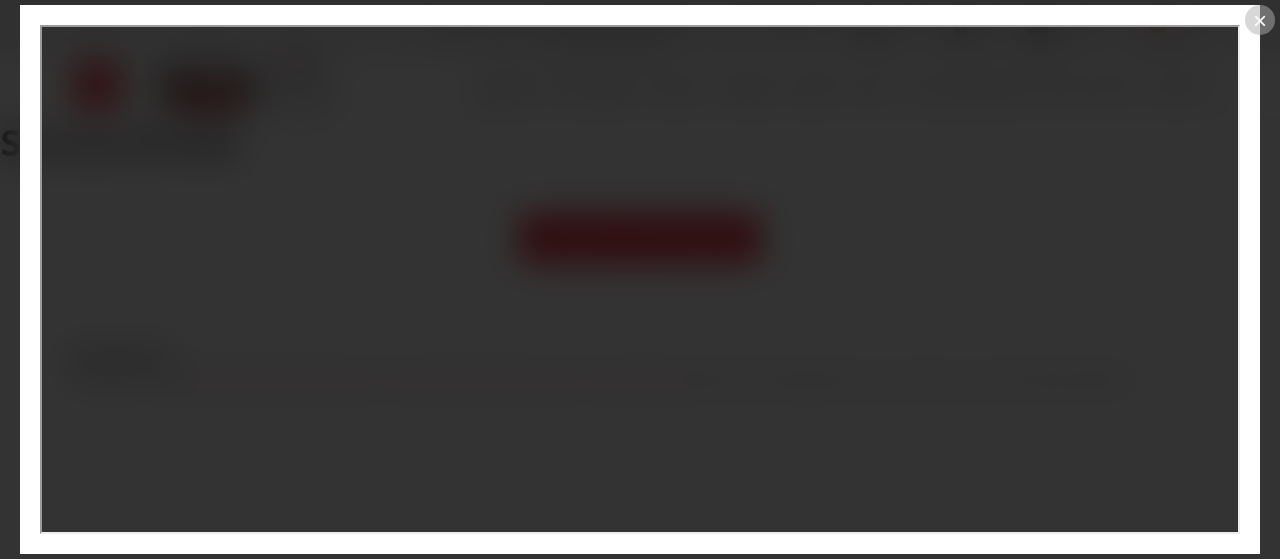 scroll, scrollTop: 0, scrollLeft: 0, axis: both 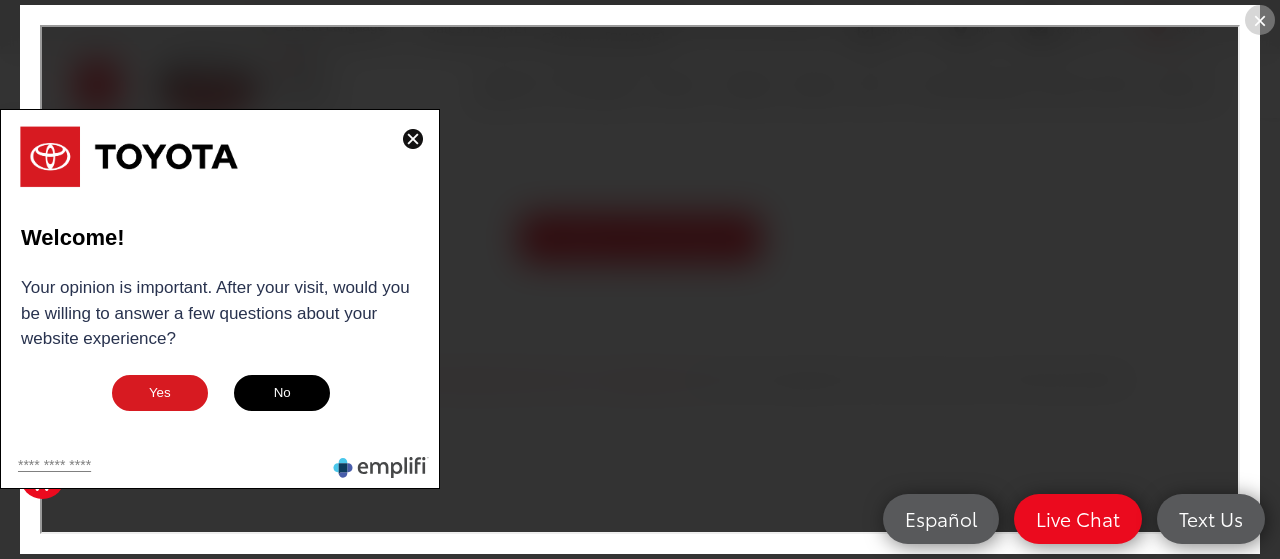 click on "No" at bounding box center (282, 393) 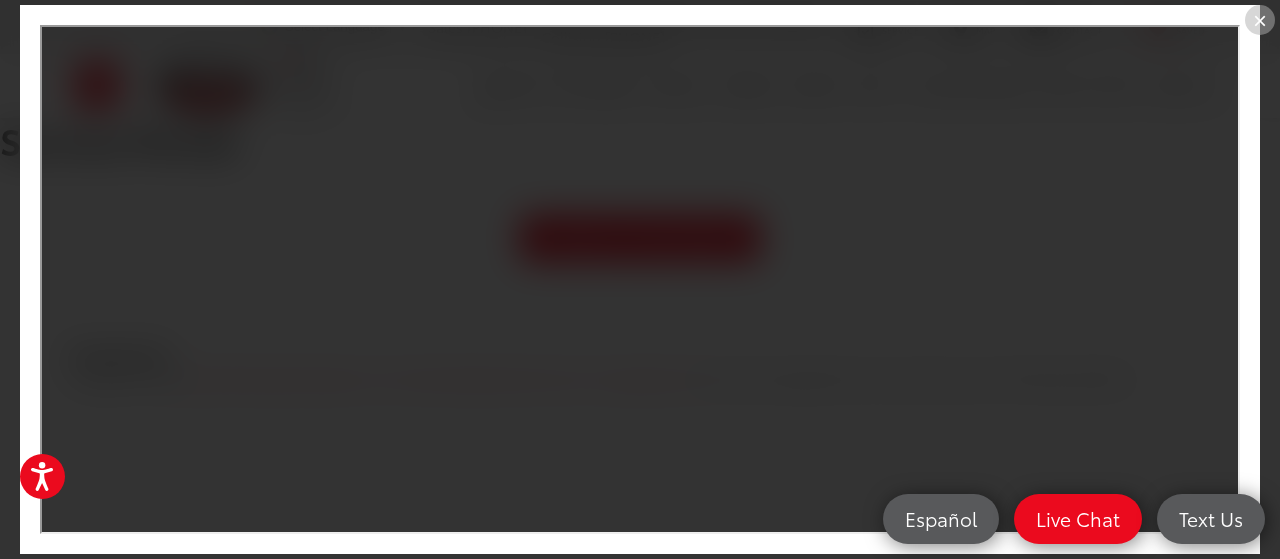 click on "×" at bounding box center (1260, 20) 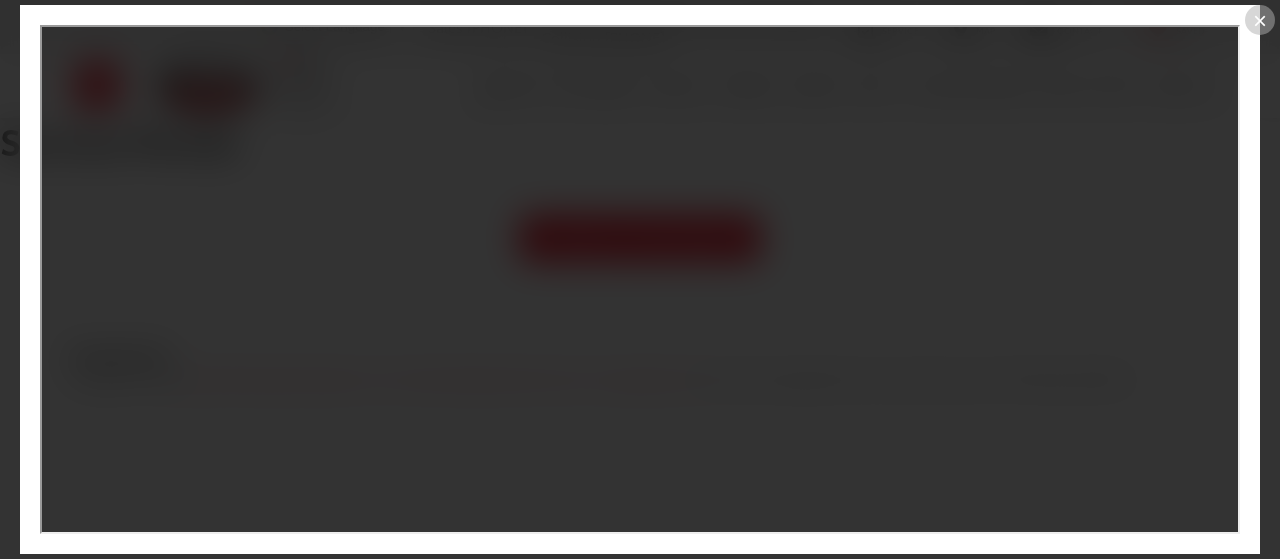 scroll, scrollTop: 0, scrollLeft: 0, axis: both 